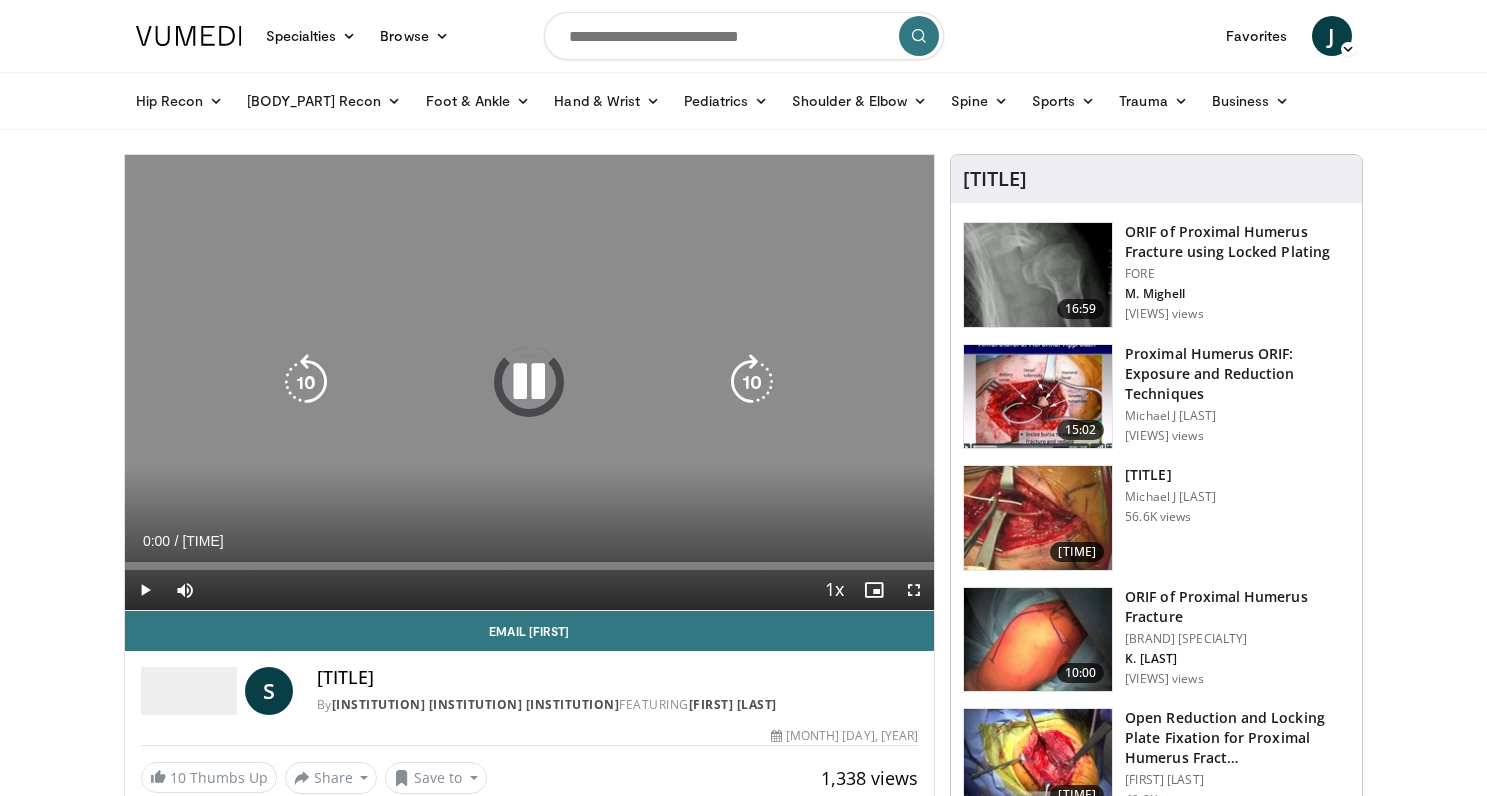 scroll, scrollTop: 0, scrollLeft: 0, axis: both 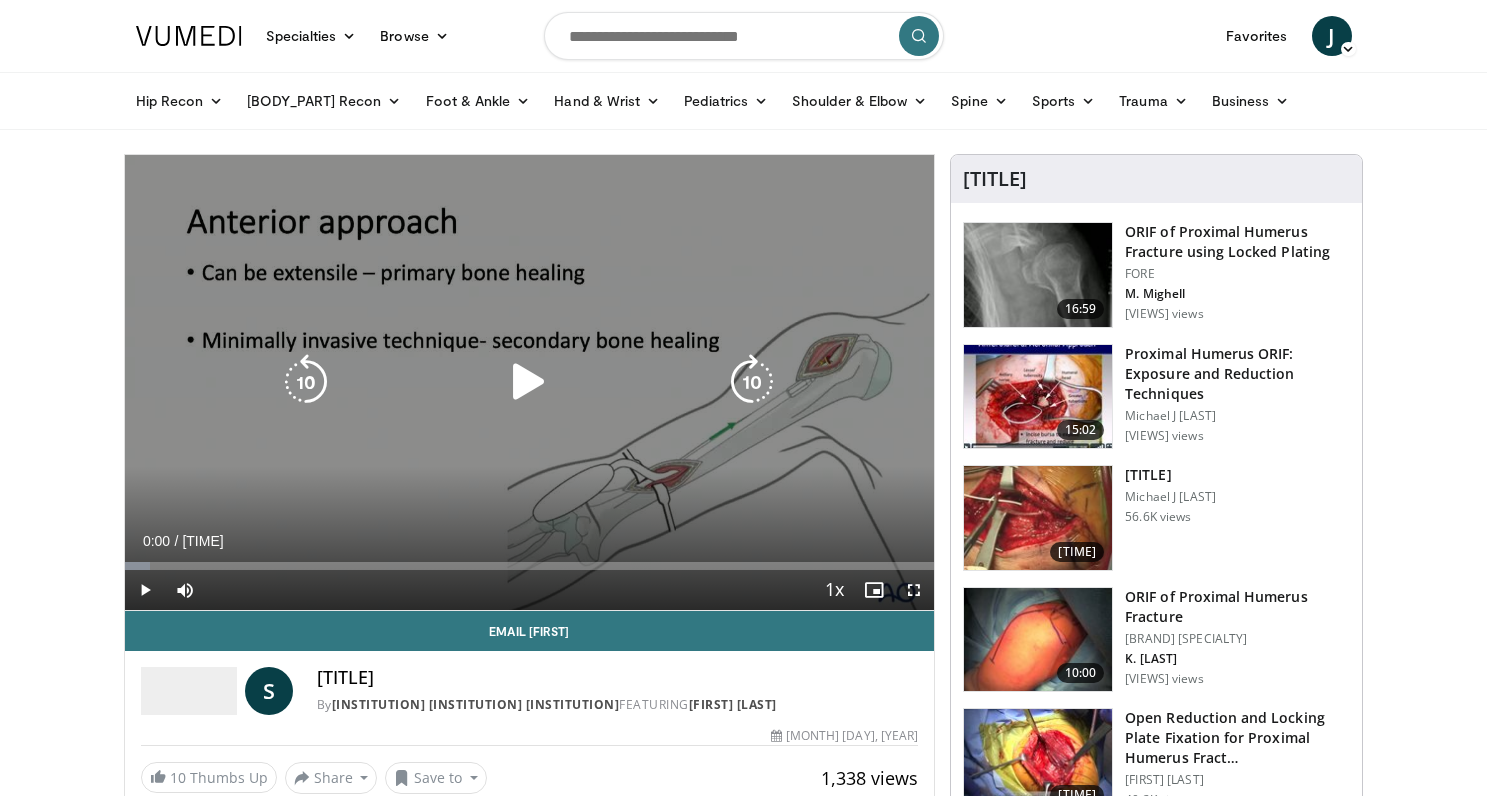 click at bounding box center [529, 382] 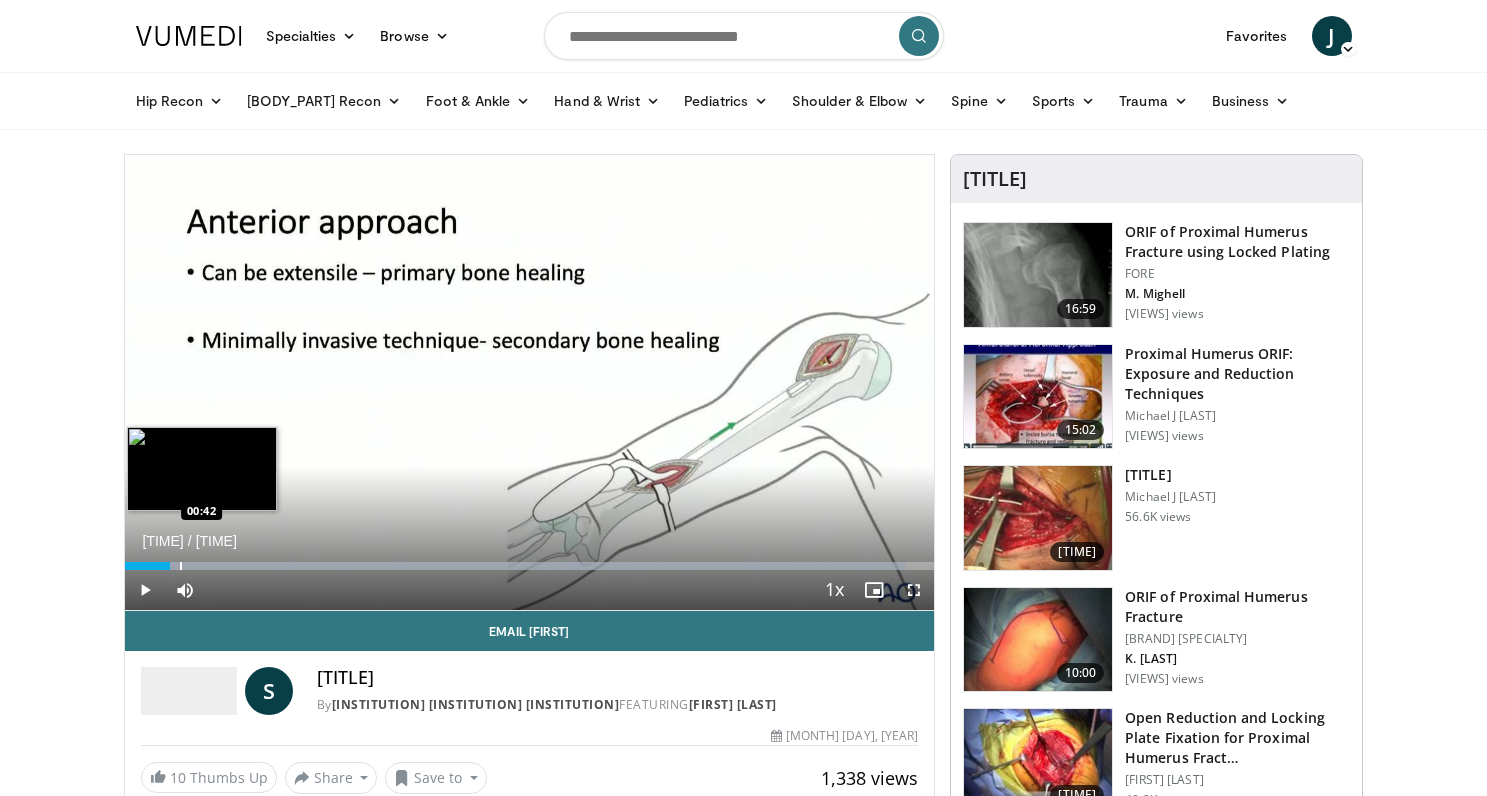 click on "Loaded :  96.51% 00:35 00:42" at bounding box center (530, 560) 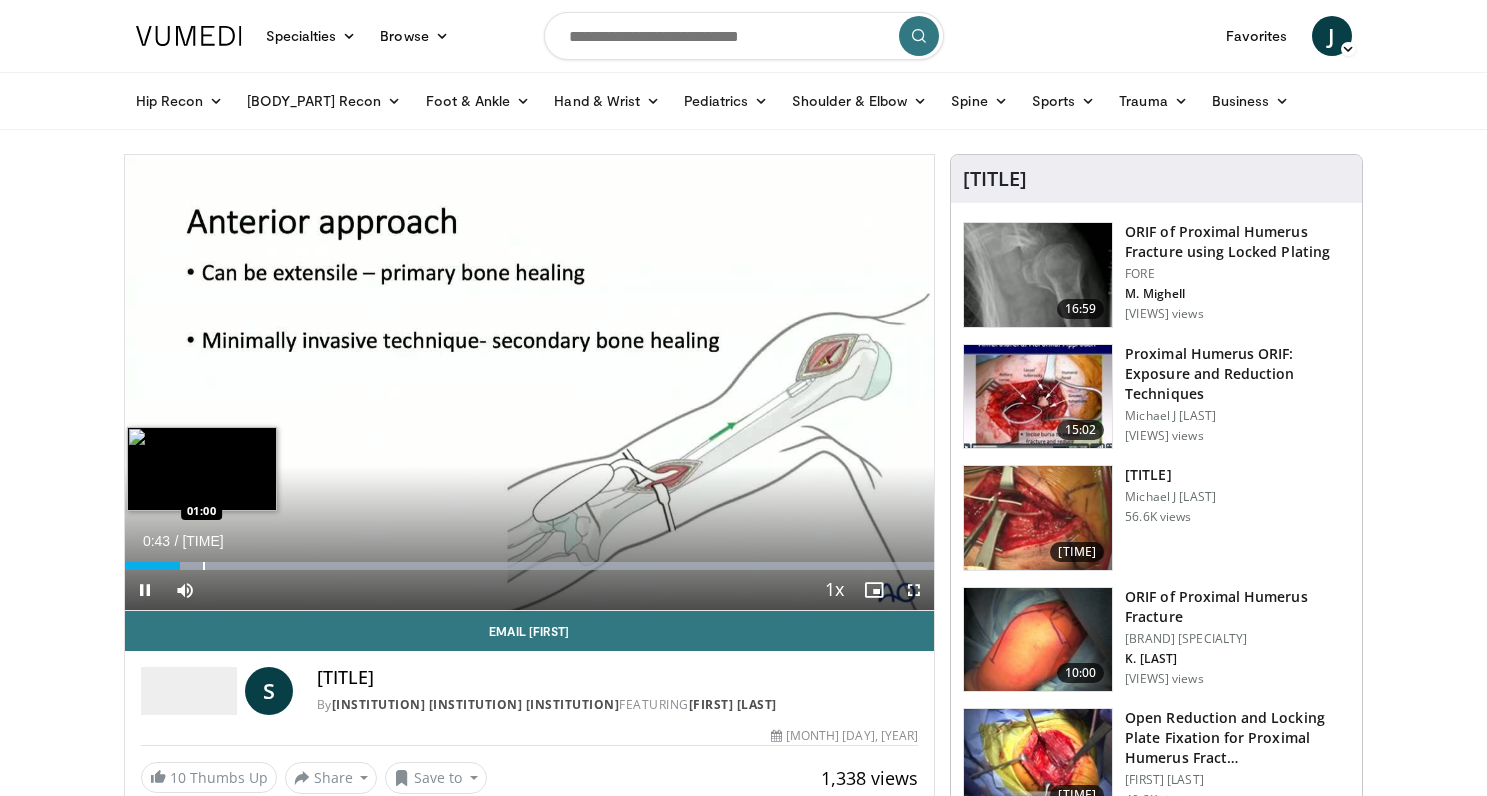 click on "Loaded :  99.99% 00:43 01:00" at bounding box center (530, 560) 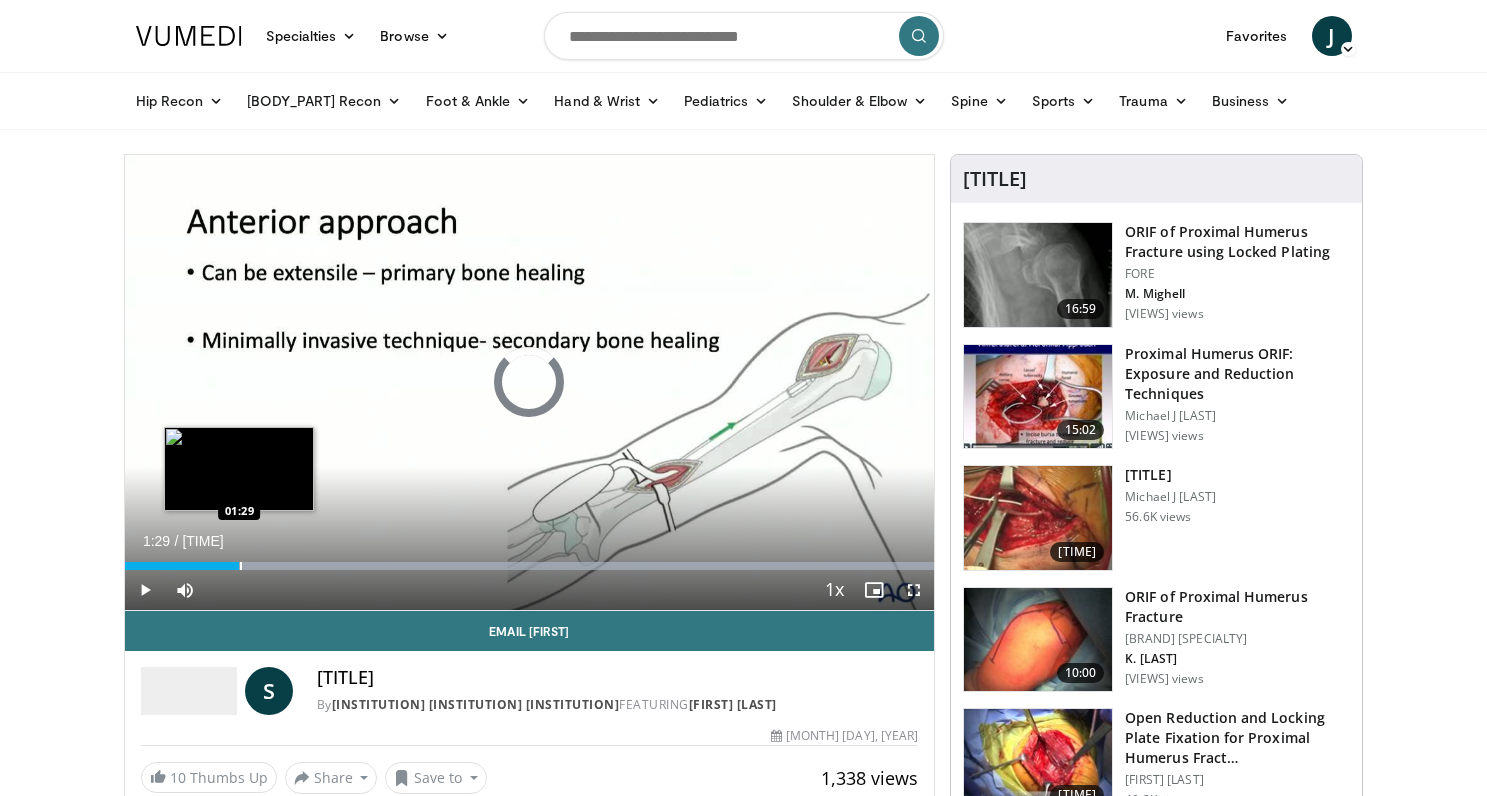 click at bounding box center [241, 566] 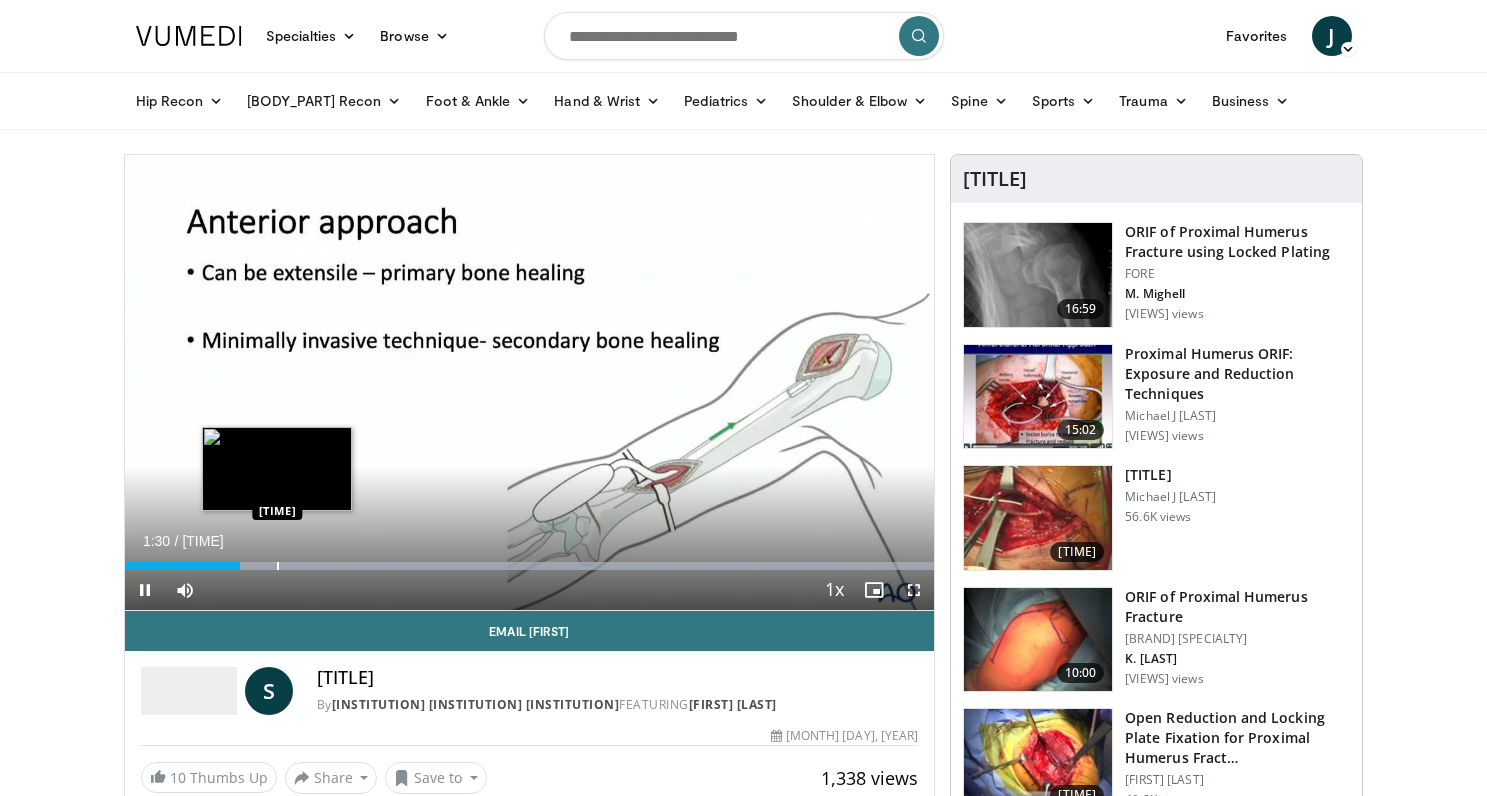 click at bounding box center (278, 566) 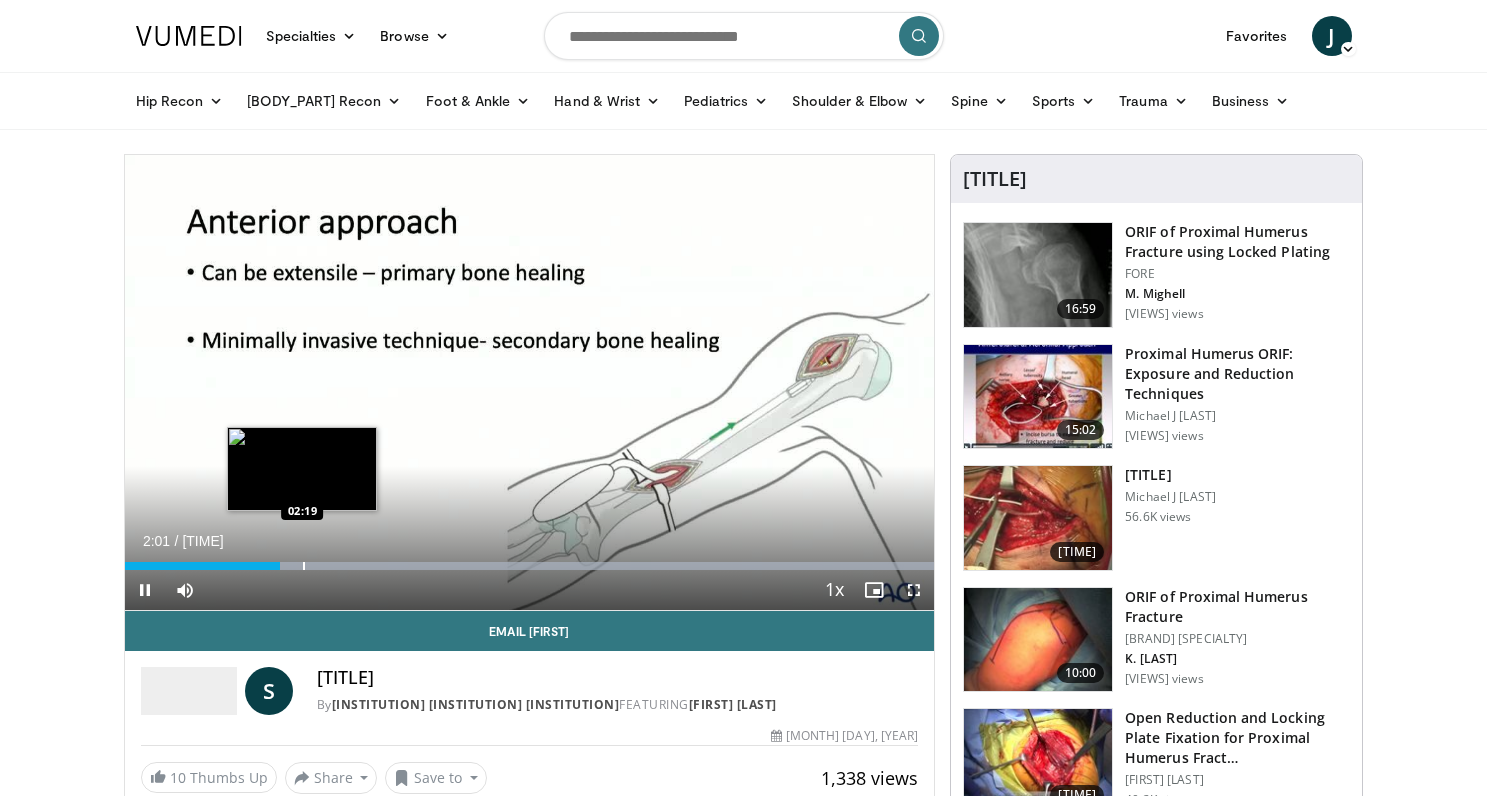 click at bounding box center (304, 566) 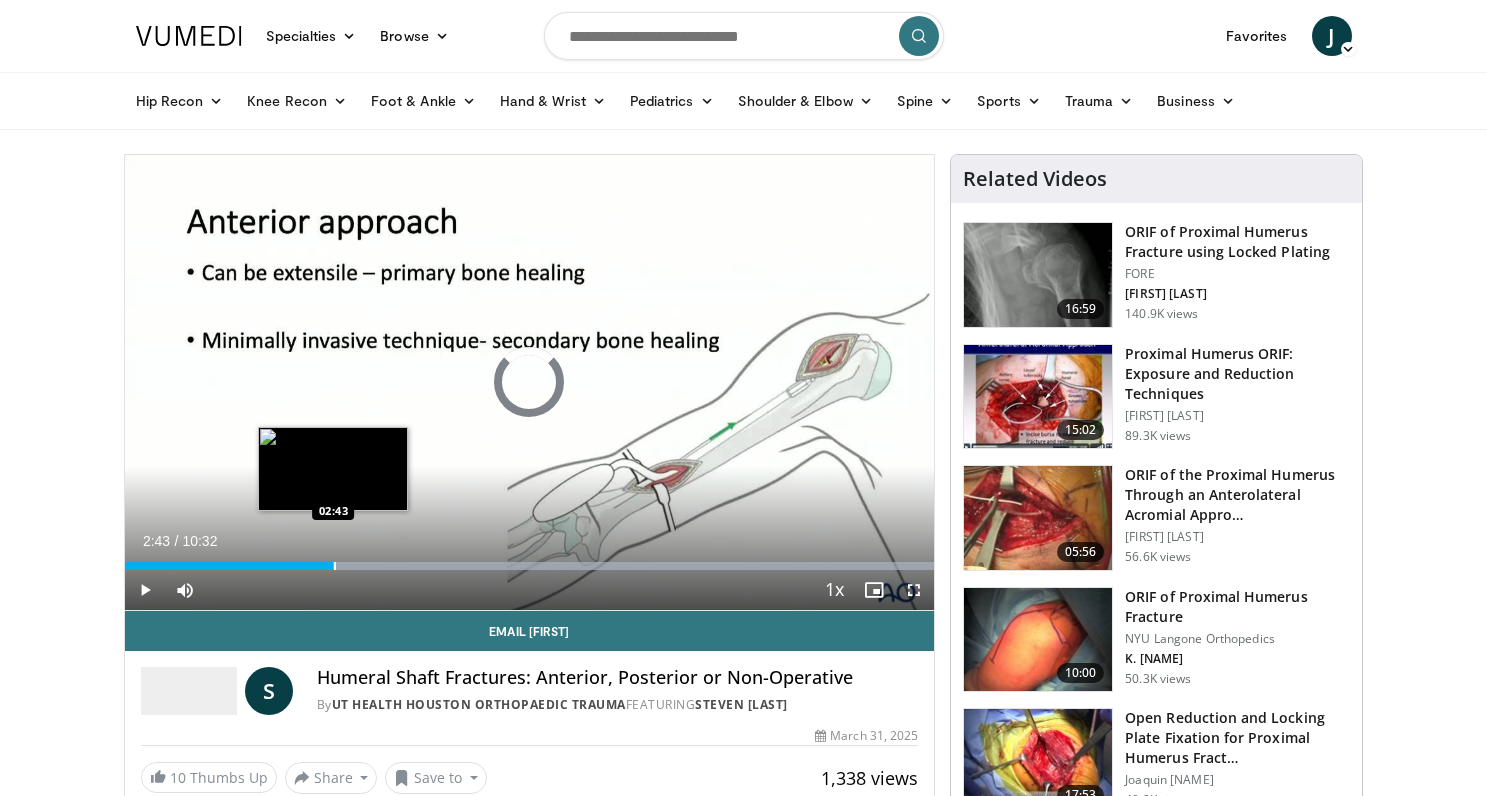 click at bounding box center (335, 566) 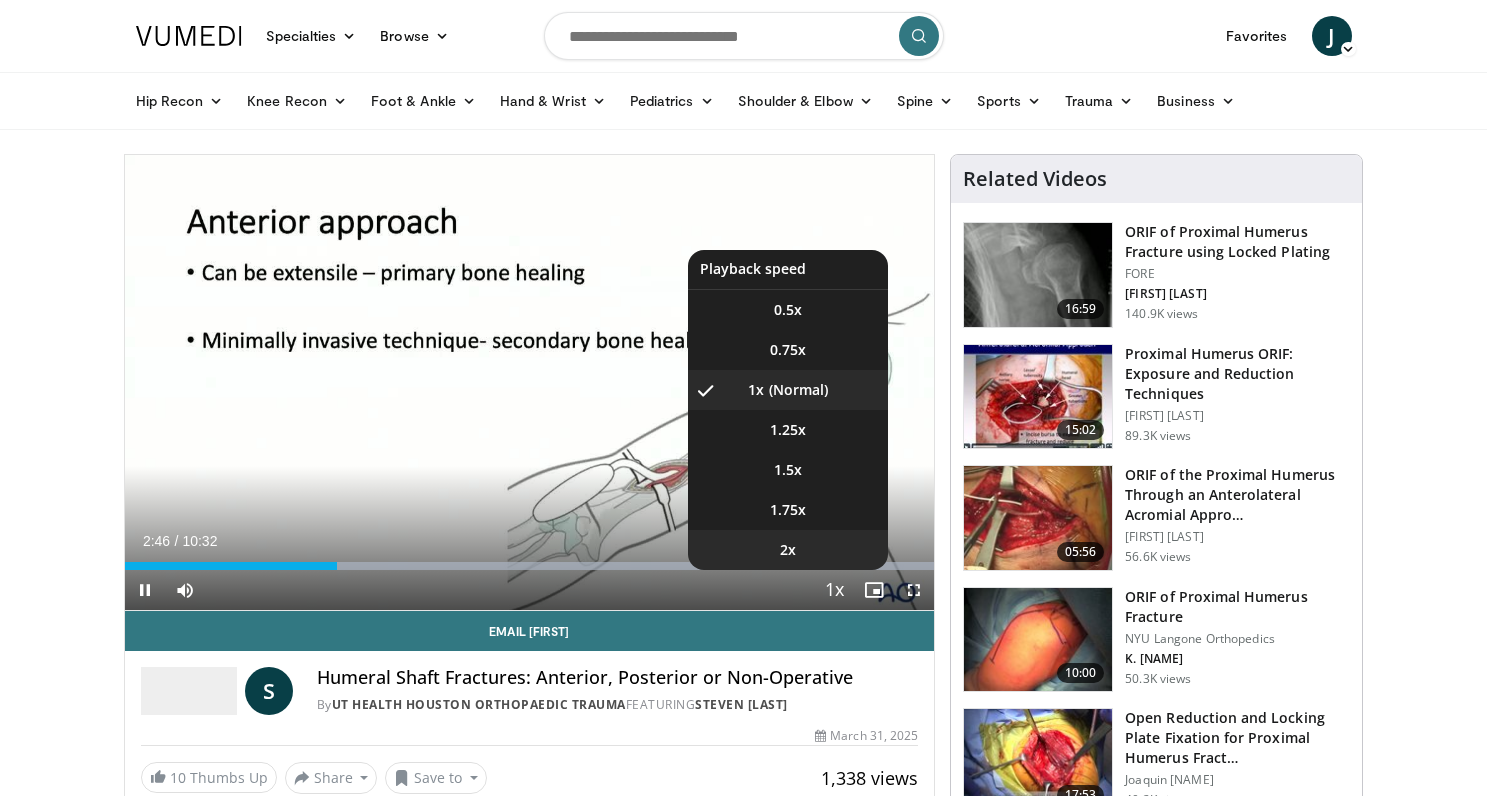 click on "2x" at bounding box center (788, 550) 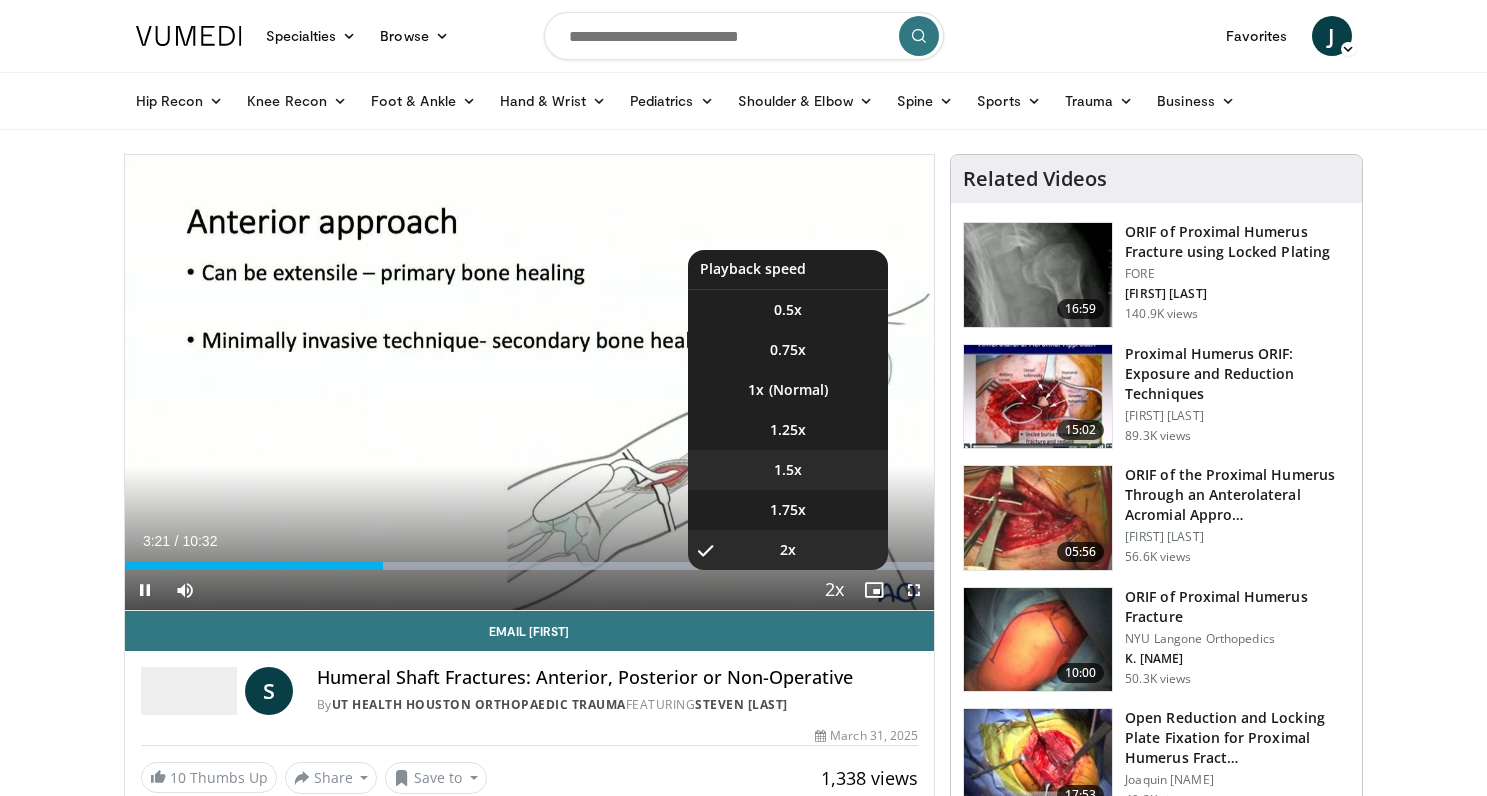 click on "1.5x" at bounding box center (788, 470) 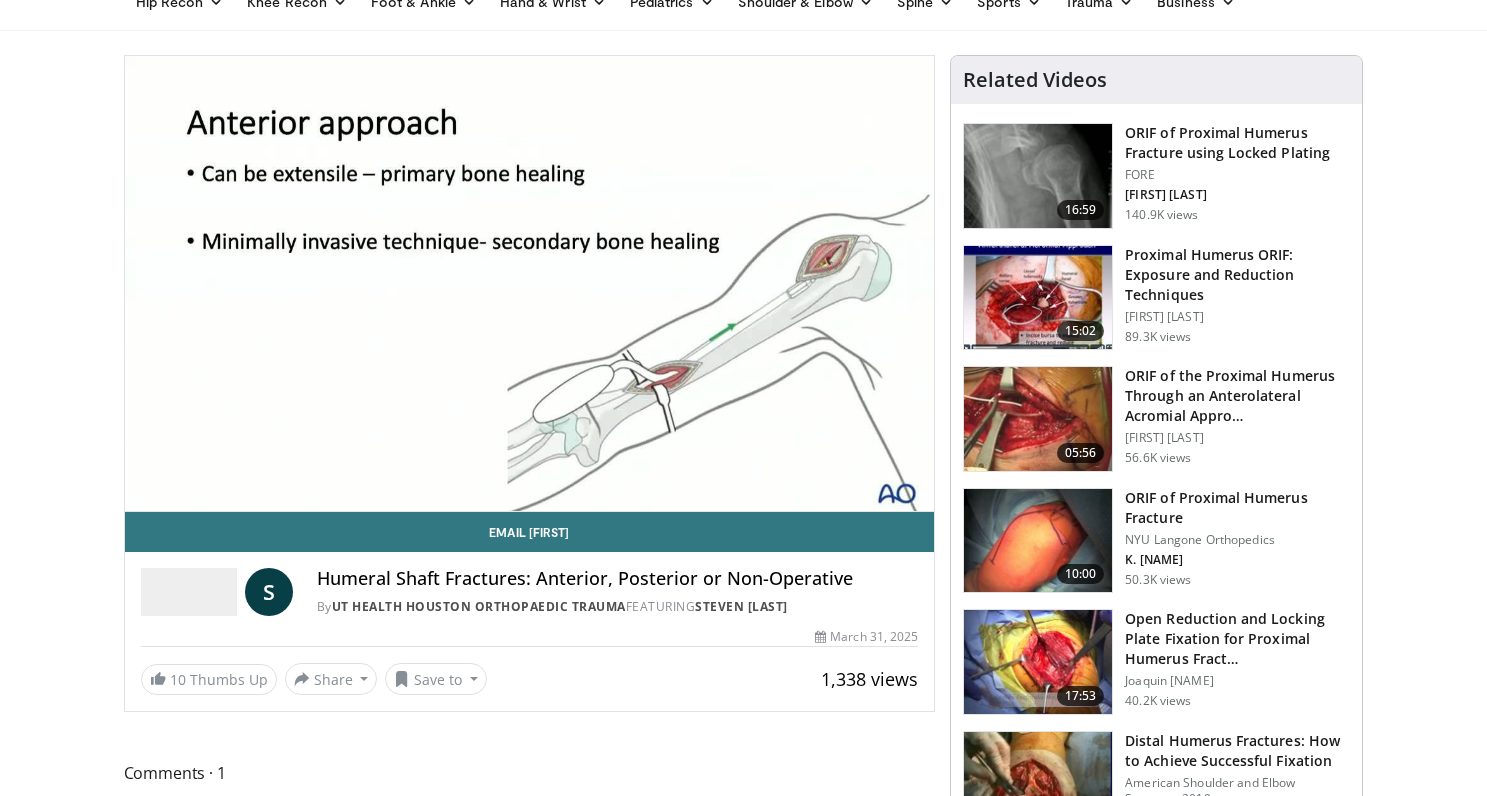 scroll, scrollTop: 59, scrollLeft: 0, axis: vertical 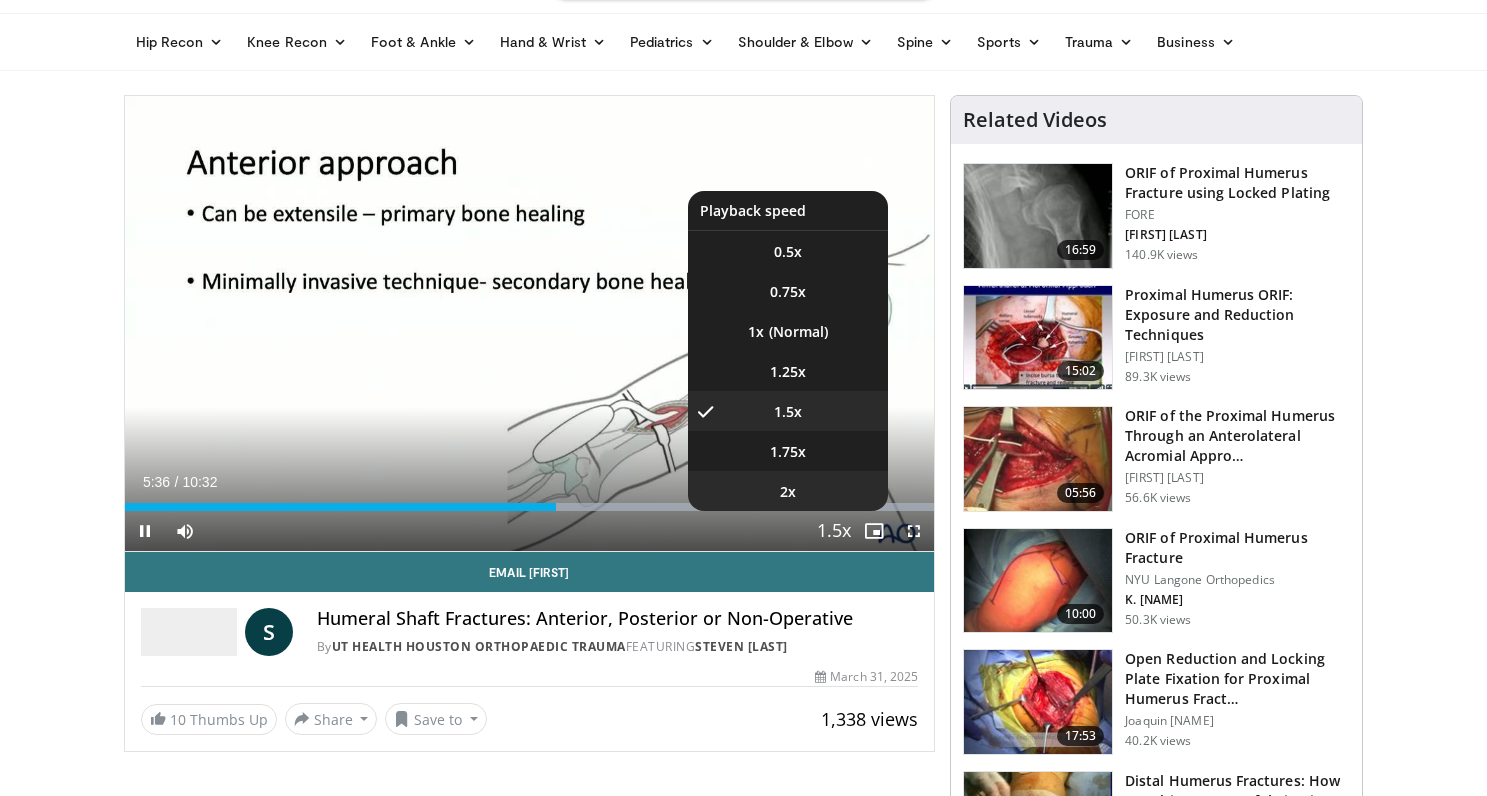 click on "2x" at bounding box center [788, 491] 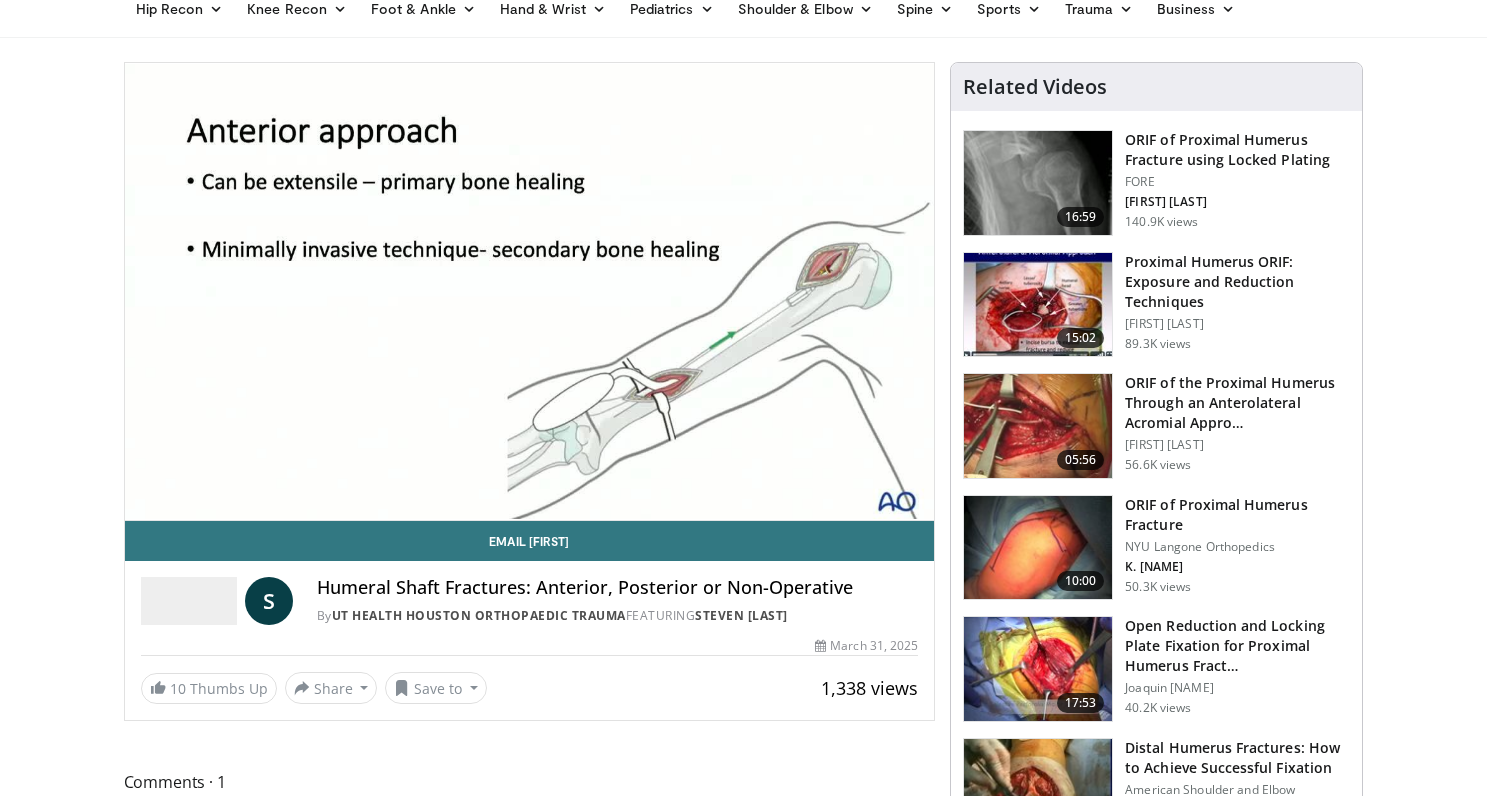 scroll, scrollTop: 80, scrollLeft: 0, axis: vertical 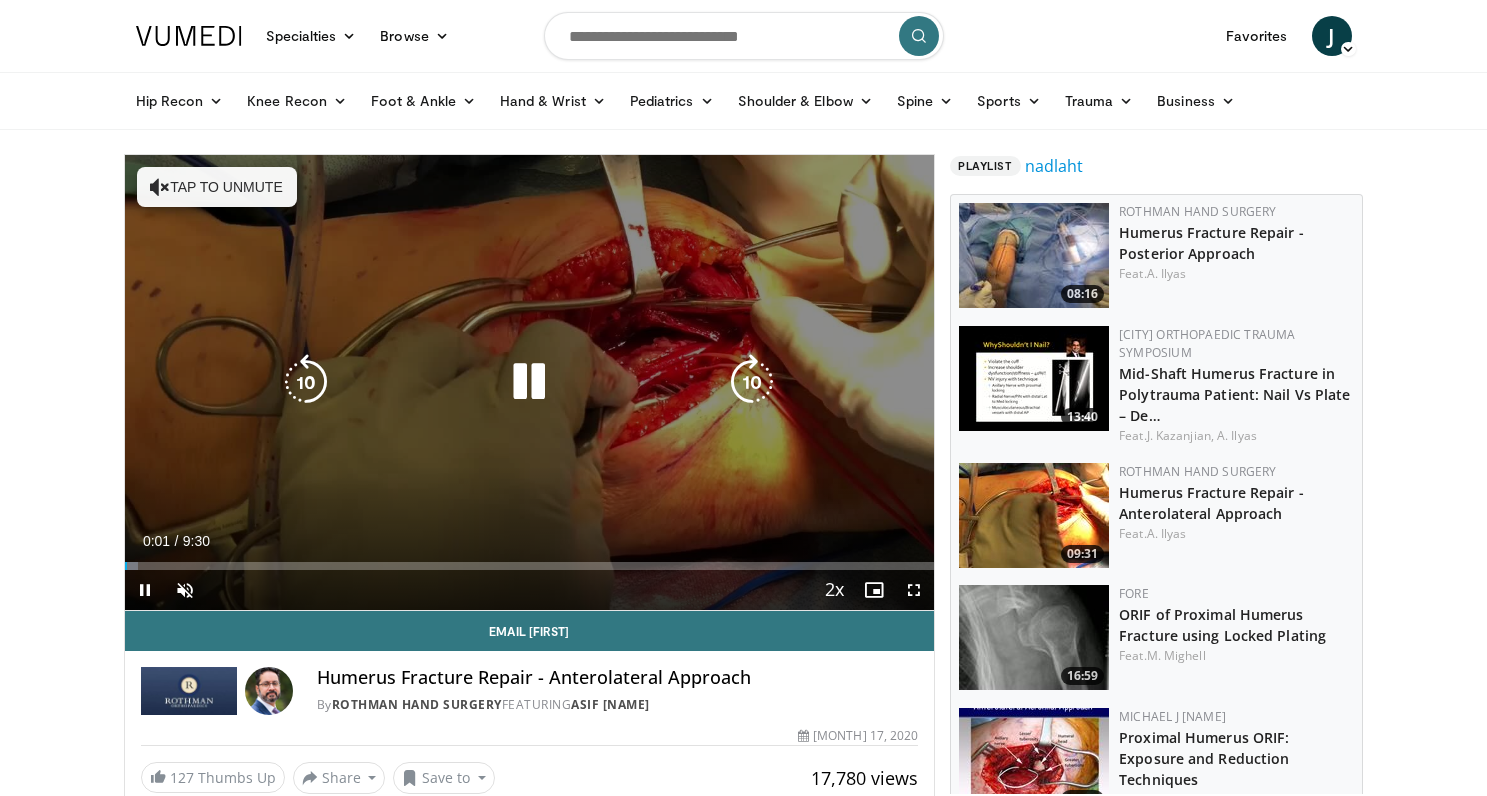 click on "Tap to unmute" at bounding box center [217, 187] 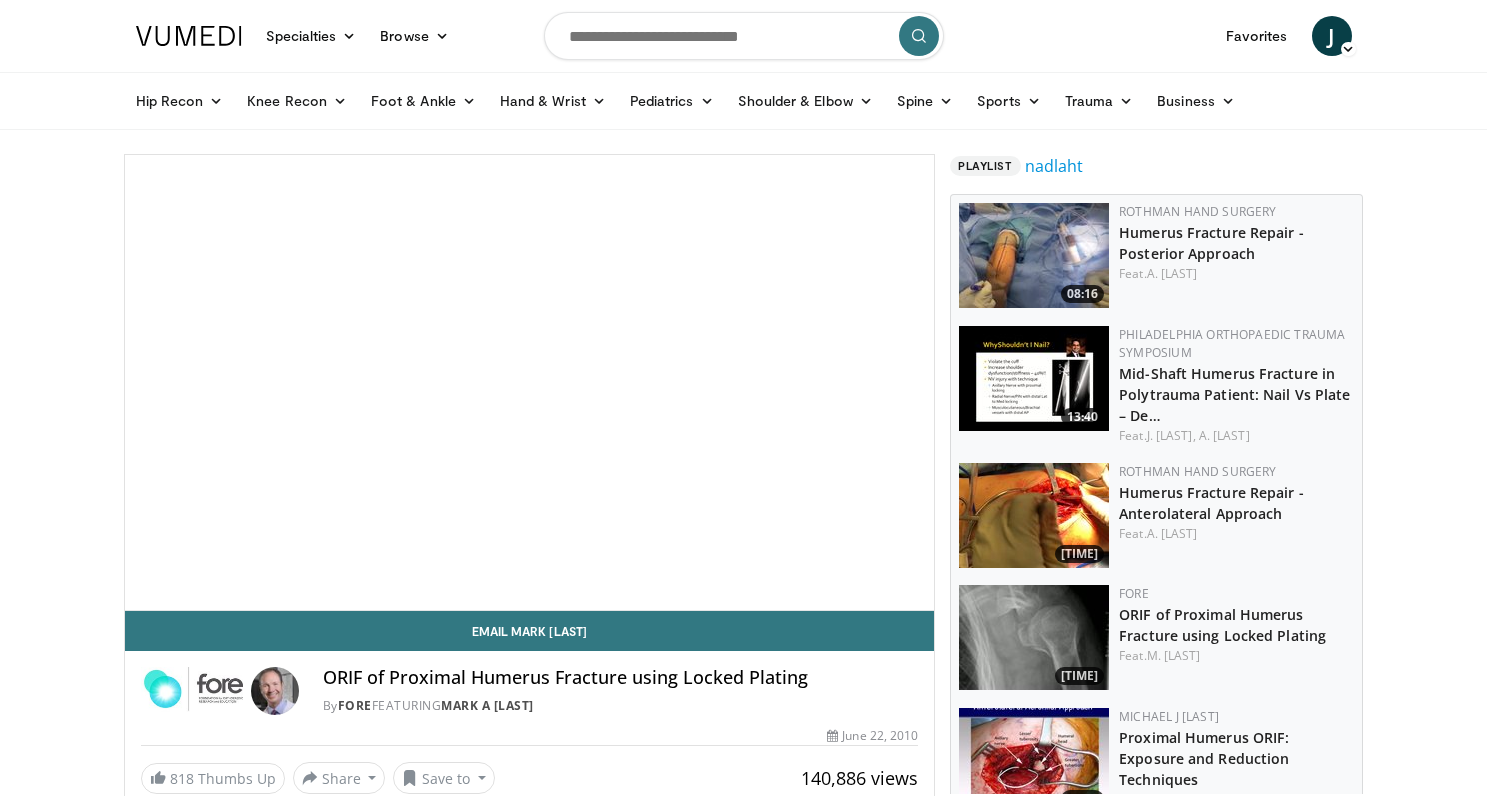 scroll, scrollTop: 0, scrollLeft: 0, axis: both 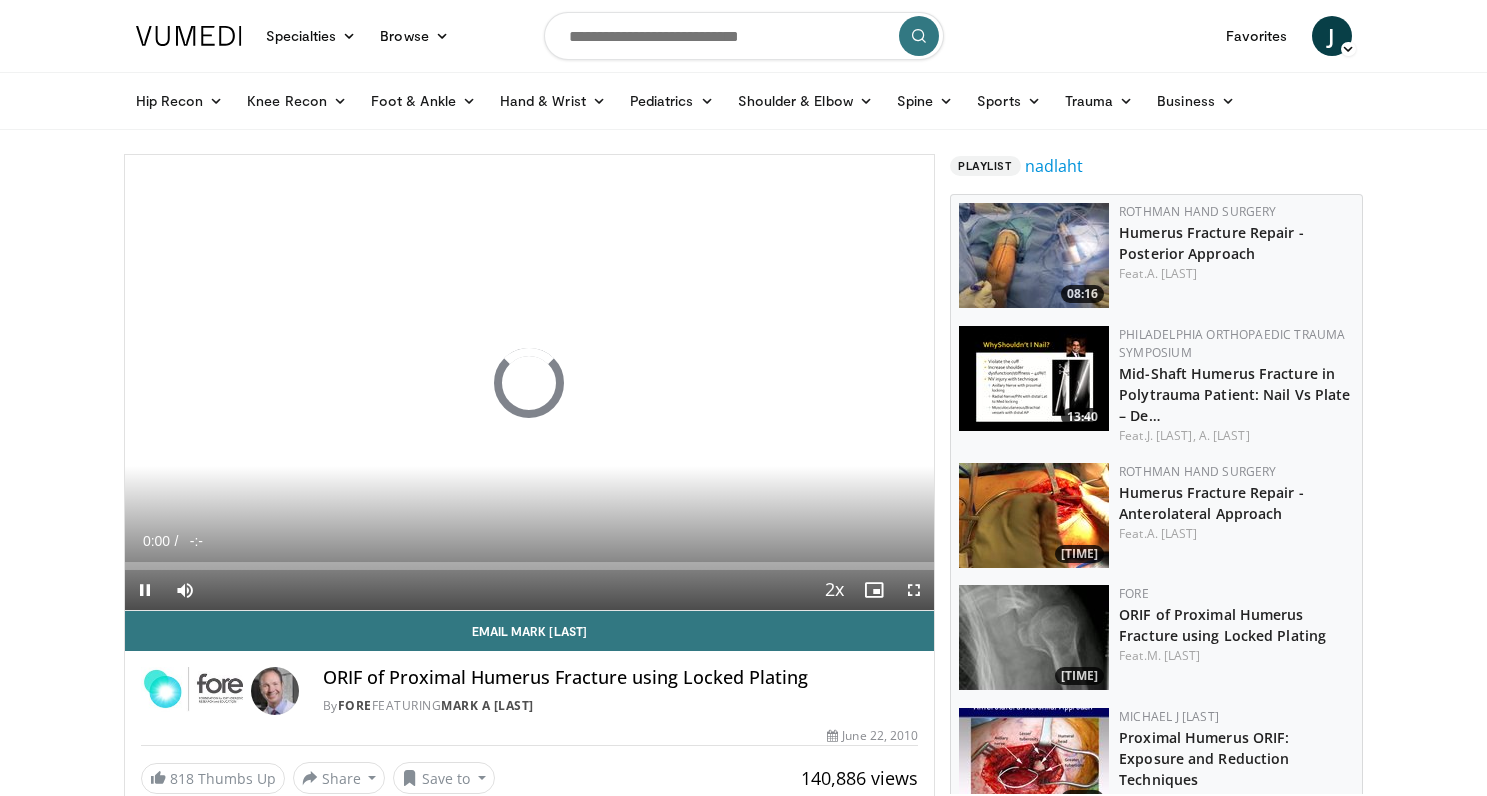 click at bounding box center [1034, 515] 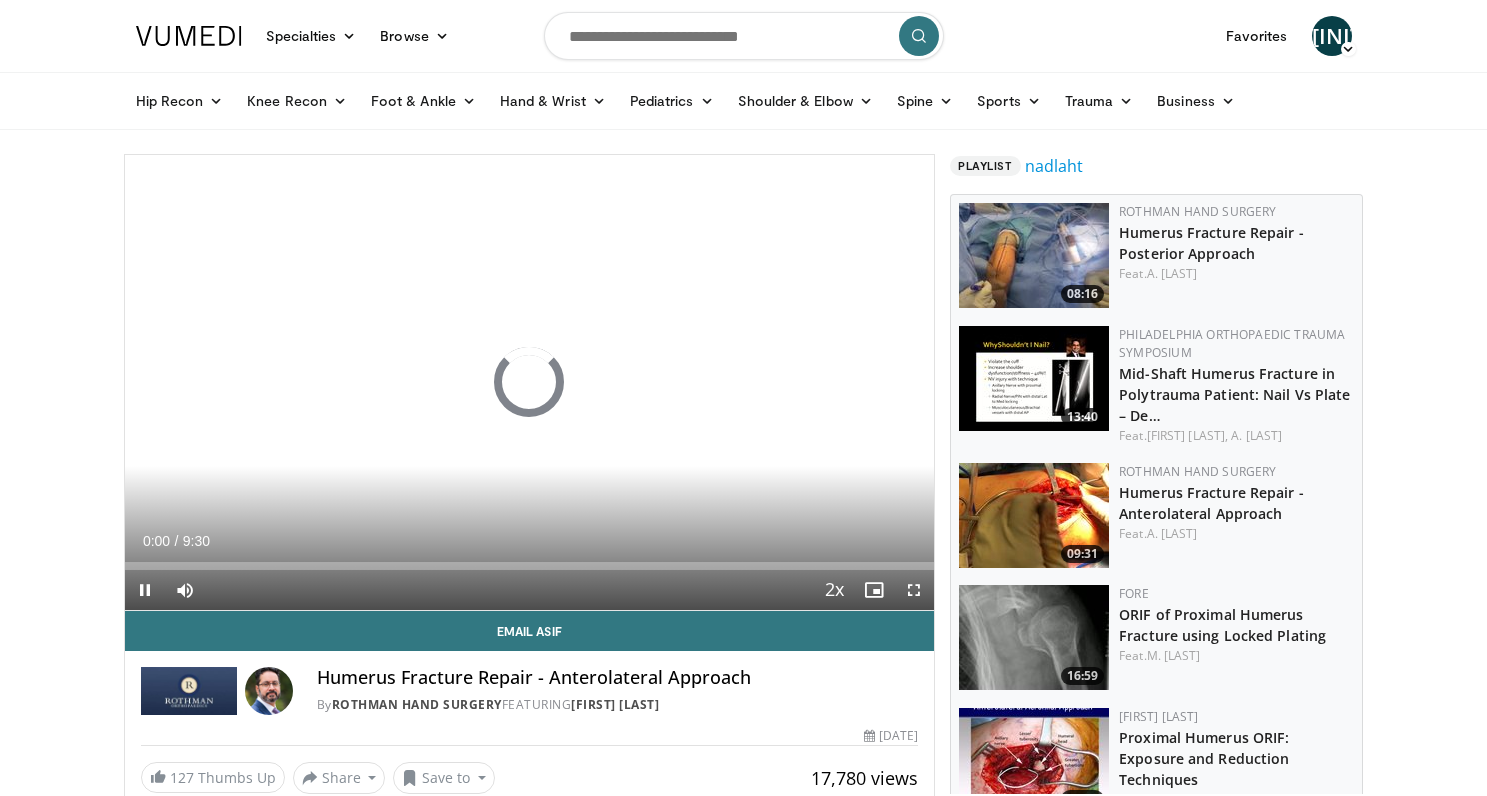 scroll, scrollTop: 0, scrollLeft: 0, axis: both 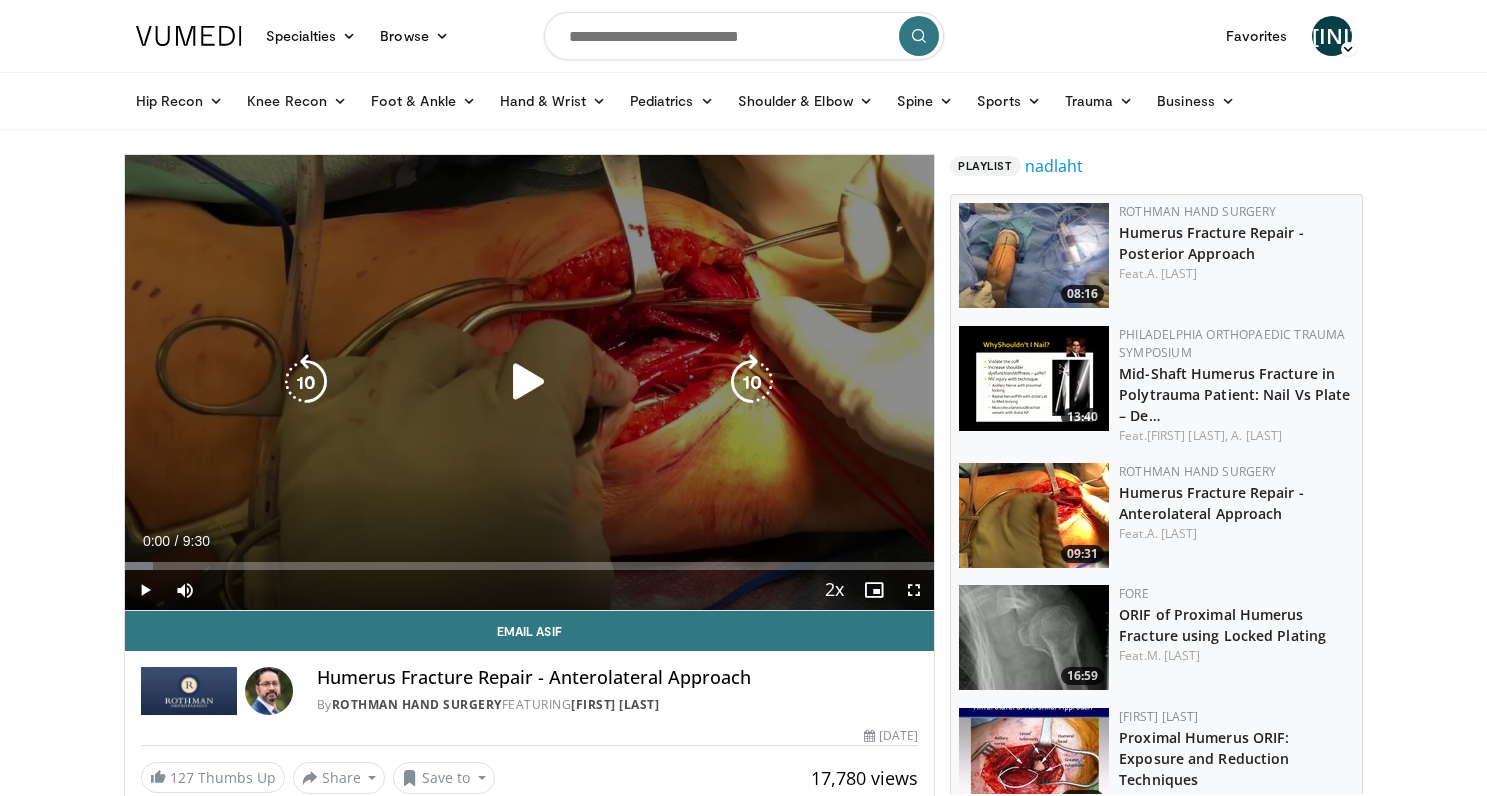 click at bounding box center [529, 382] 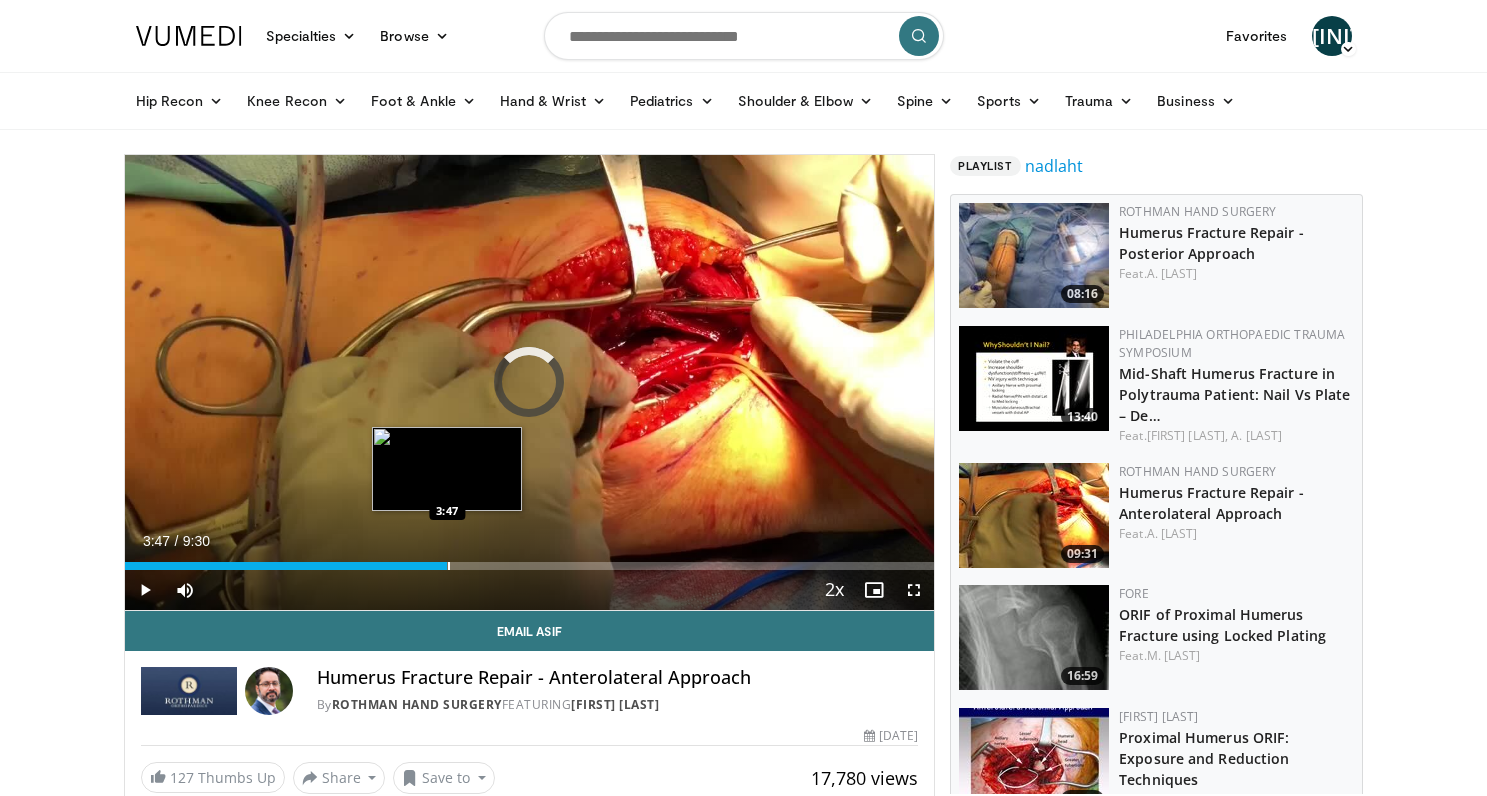 click at bounding box center (449, 566) 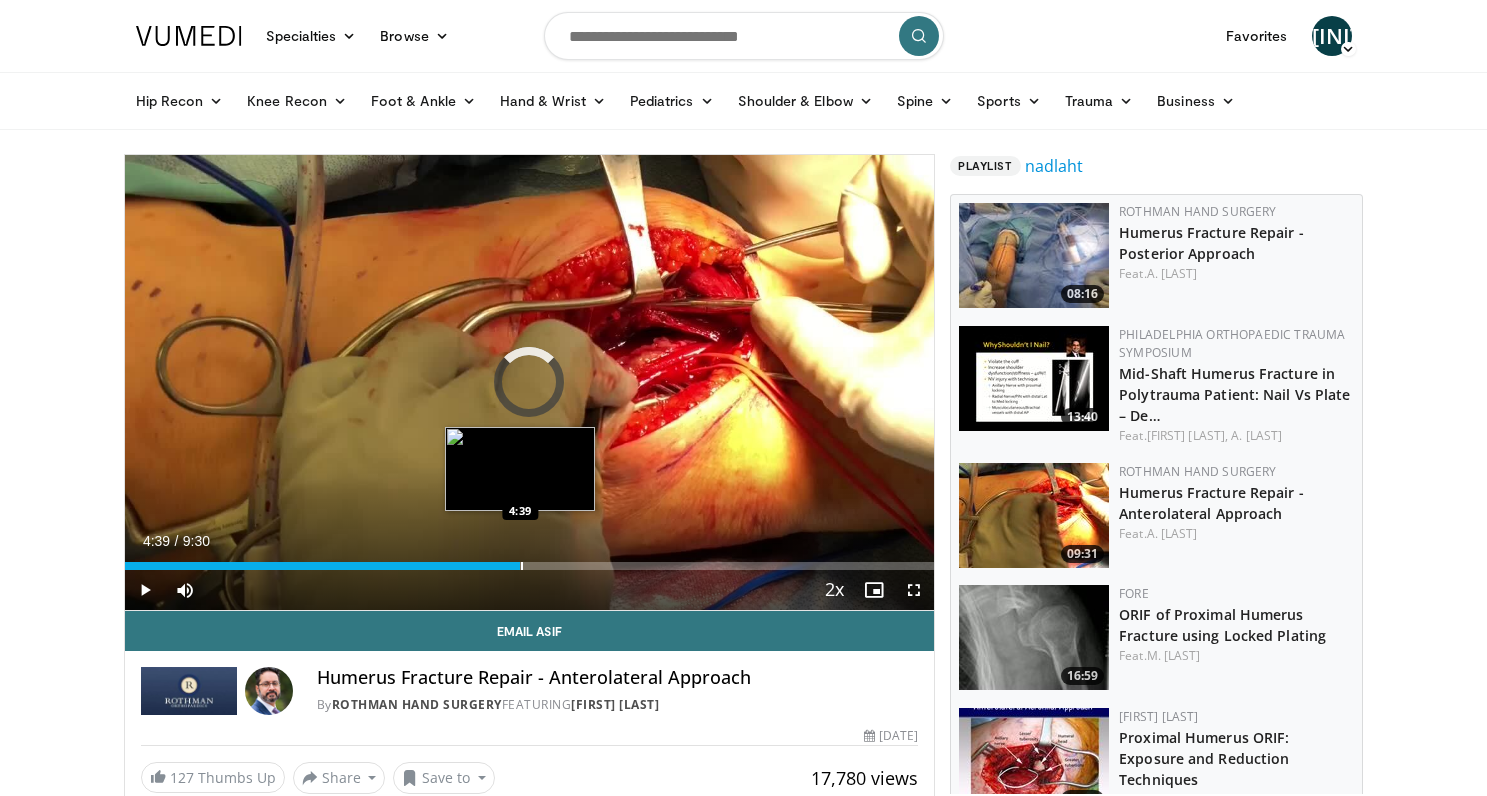 click at bounding box center (522, 566) 